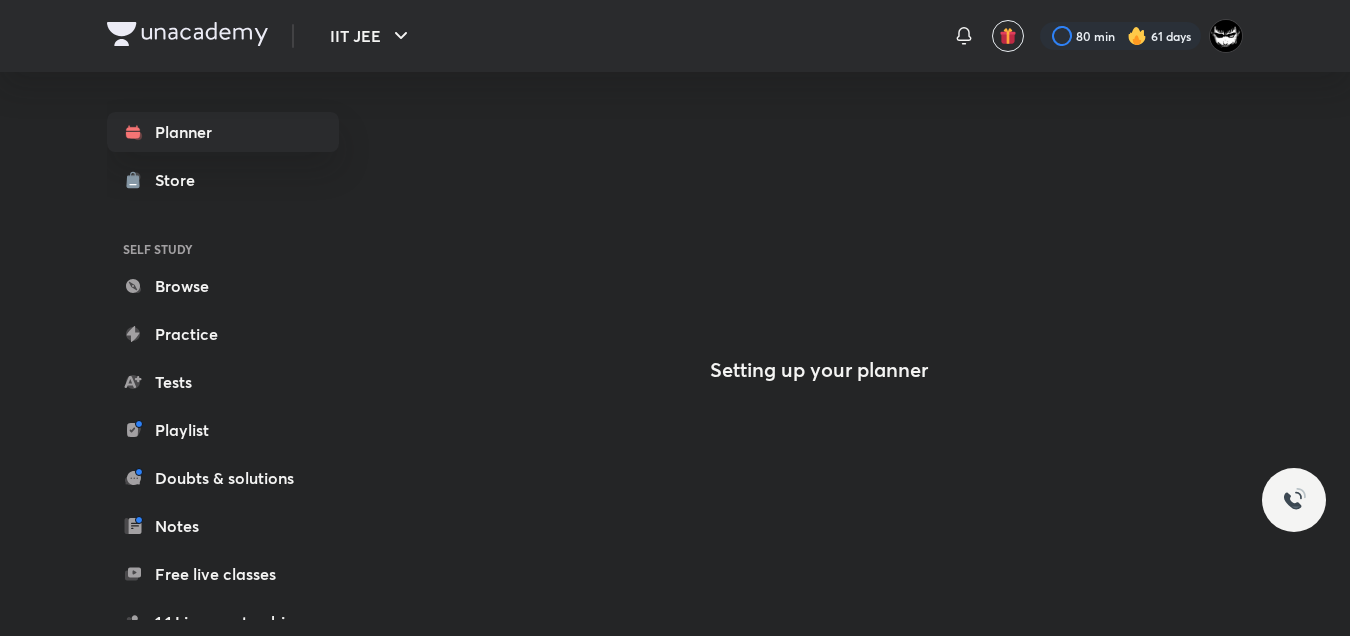 scroll, scrollTop: 0, scrollLeft: 0, axis: both 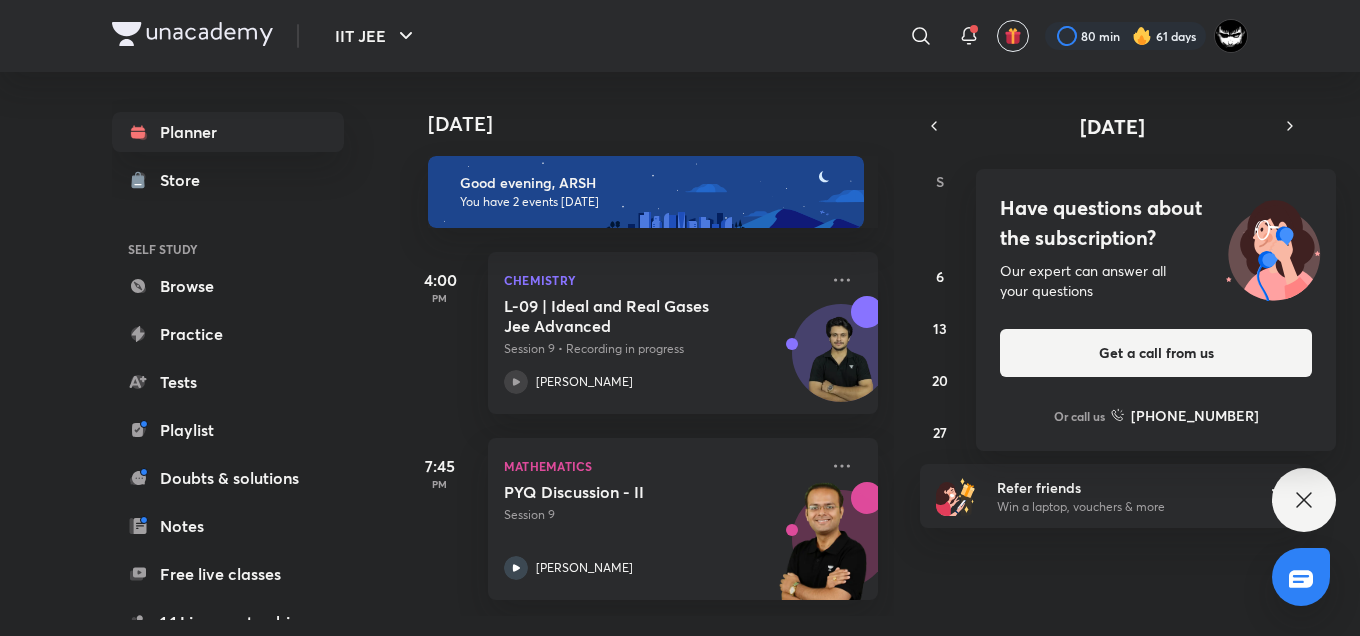 click at bounding box center [680, 318] 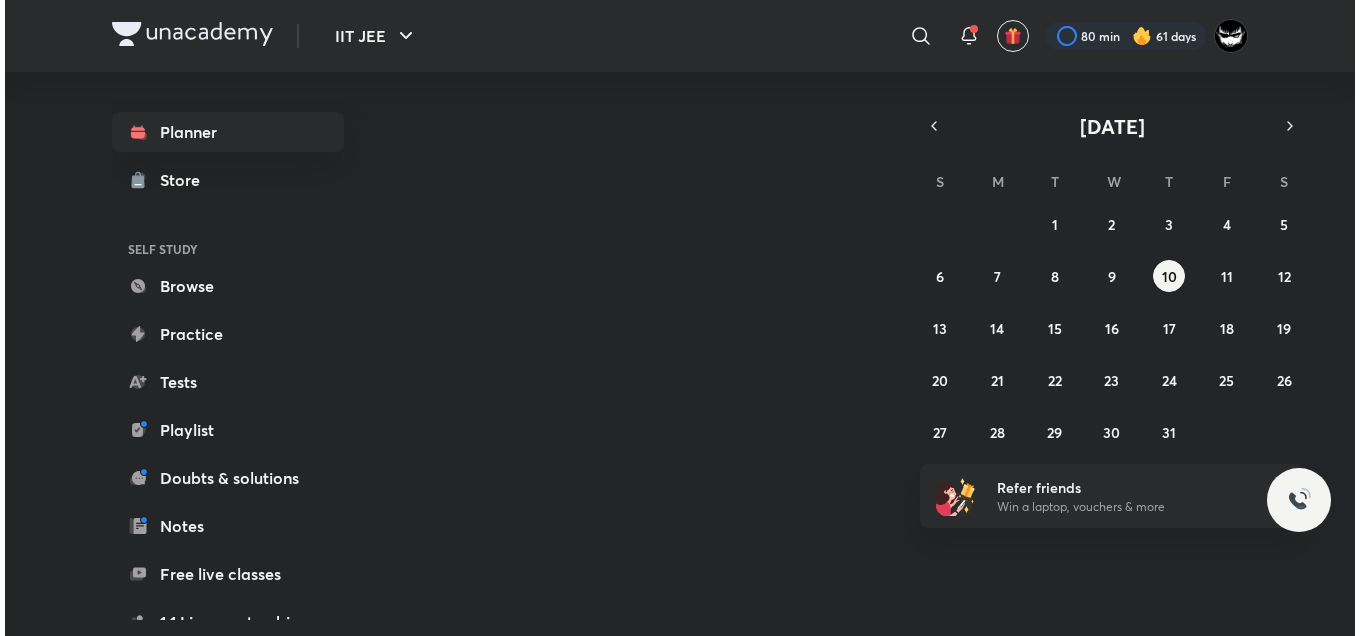 scroll, scrollTop: 0, scrollLeft: 0, axis: both 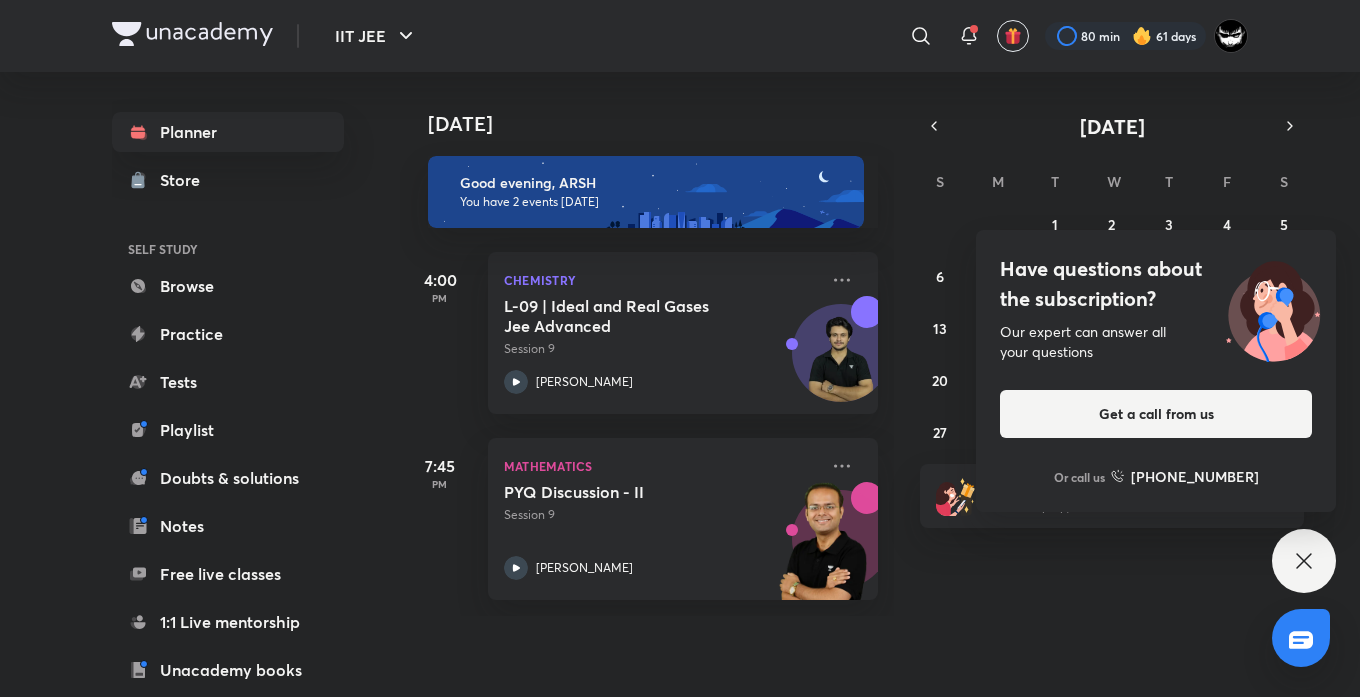 click on "Our expert can answer all your questions" at bounding box center [1156, 342] 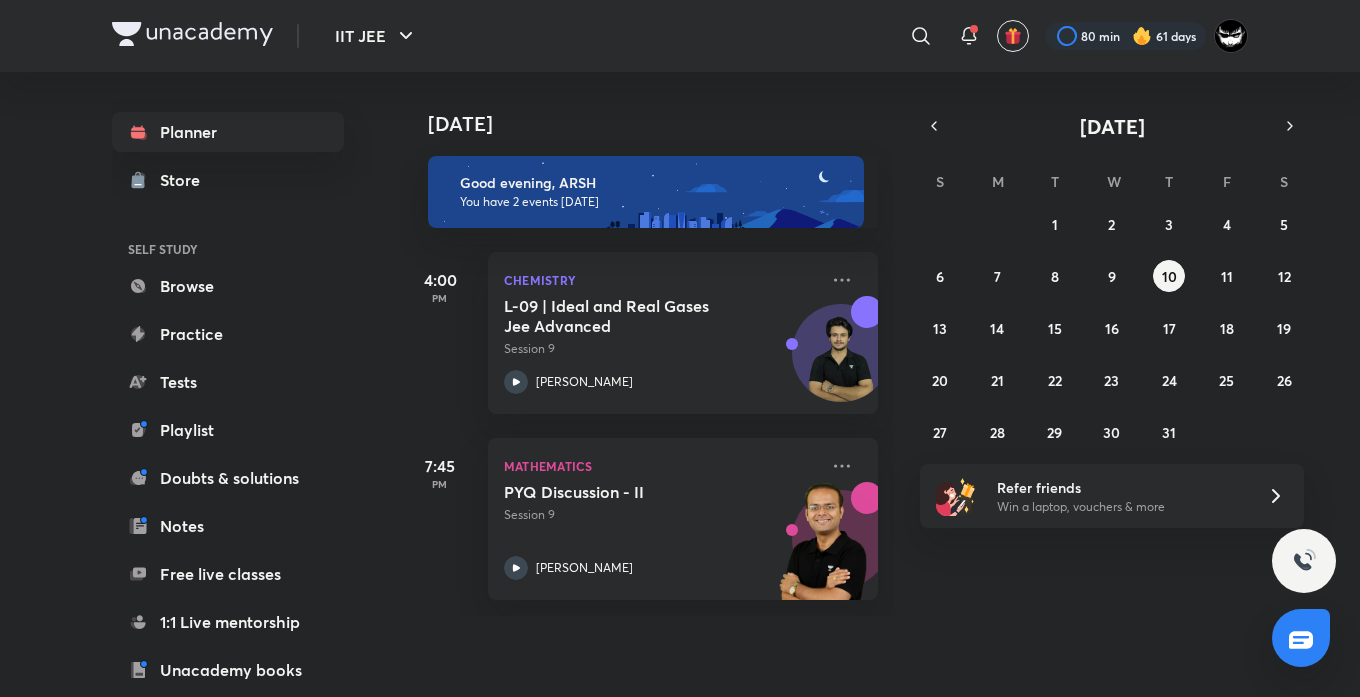 click on "[DATE] Good evening, ARSH You have 2 events [DATE] 4:00 PM Chemistry L-09 | Ideal and Real Gases Jee Advanced Session 9 [PERSON_NAME] 7:45 PM Mathematics PYQ Discussion - II Session 9 [PERSON_NAME]" at bounding box center [878, 344] 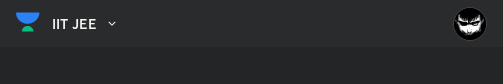 scroll, scrollTop: 0, scrollLeft: 0, axis: both 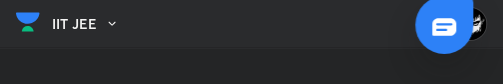 drag, startPoint x: 488, startPoint y: 28, endPoint x: 783, endPoint y: 93, distance: 302.07614 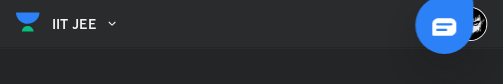 scroll, scrollTop: 0, scrollLeft: 0, axis: both 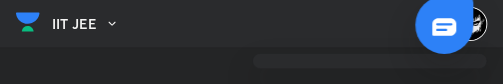 click at bounding box center [251, 42] 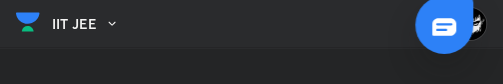 click on "IIT JEE ​ Use a browser for a better learning experience We recommend using the Chrome browser to ensure you get the most up-to-date learning experience with all features. 80 min 61 days" at bounding box center (251, 24) 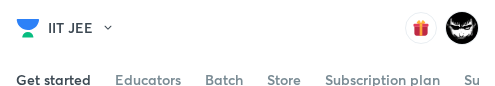 scroll, scrollTop: 0, scrollLeft: 0, axis: both 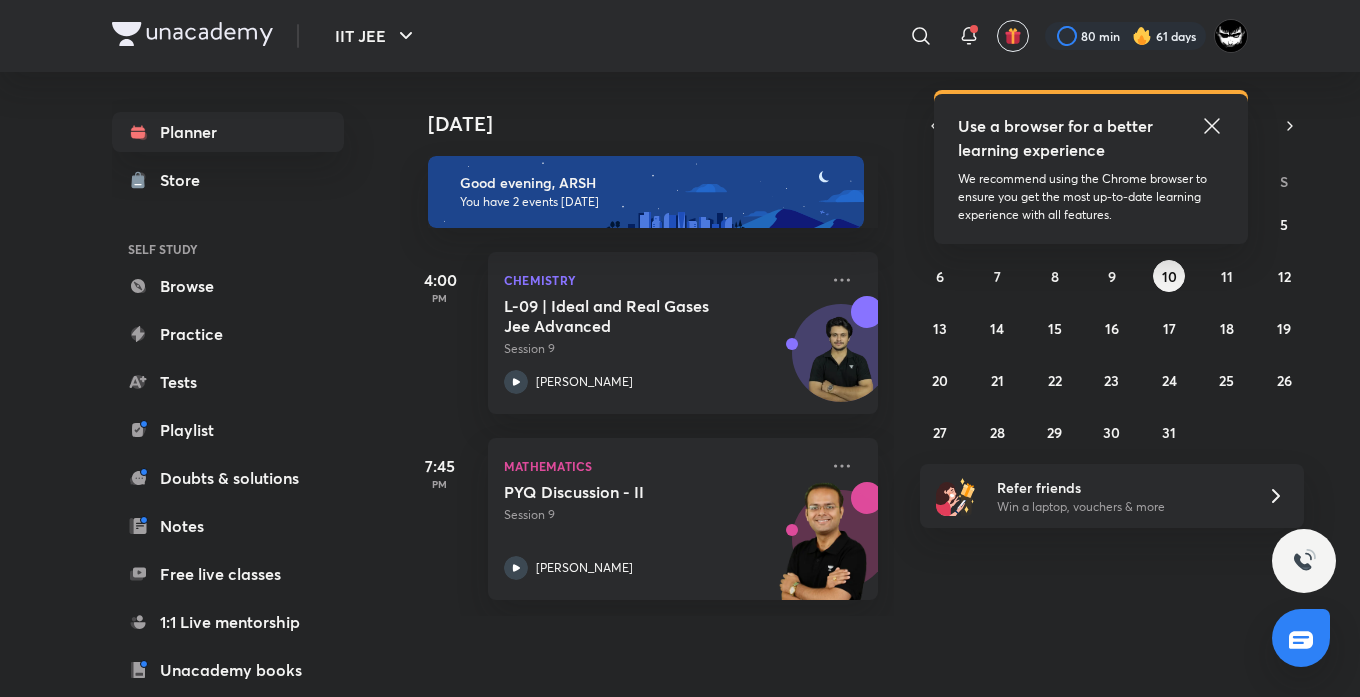 click 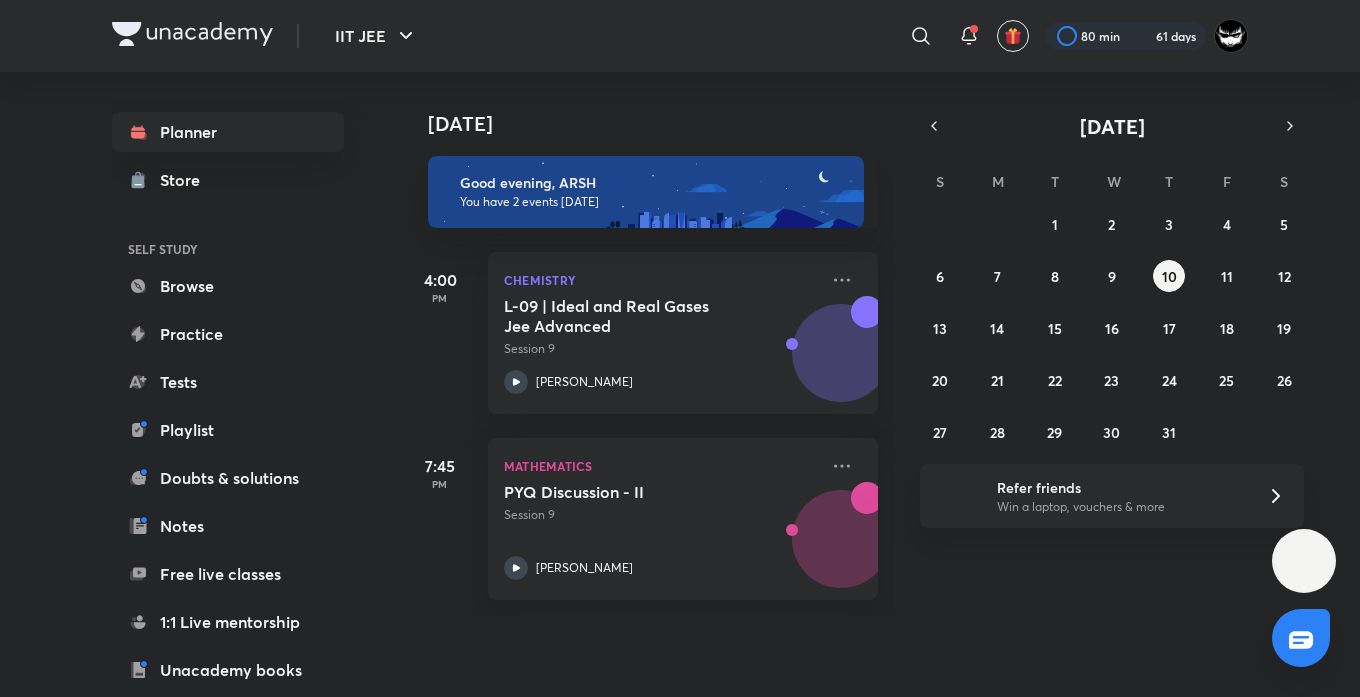 scroll, scrollTop: 0, scrollLeft: 0, axis: both 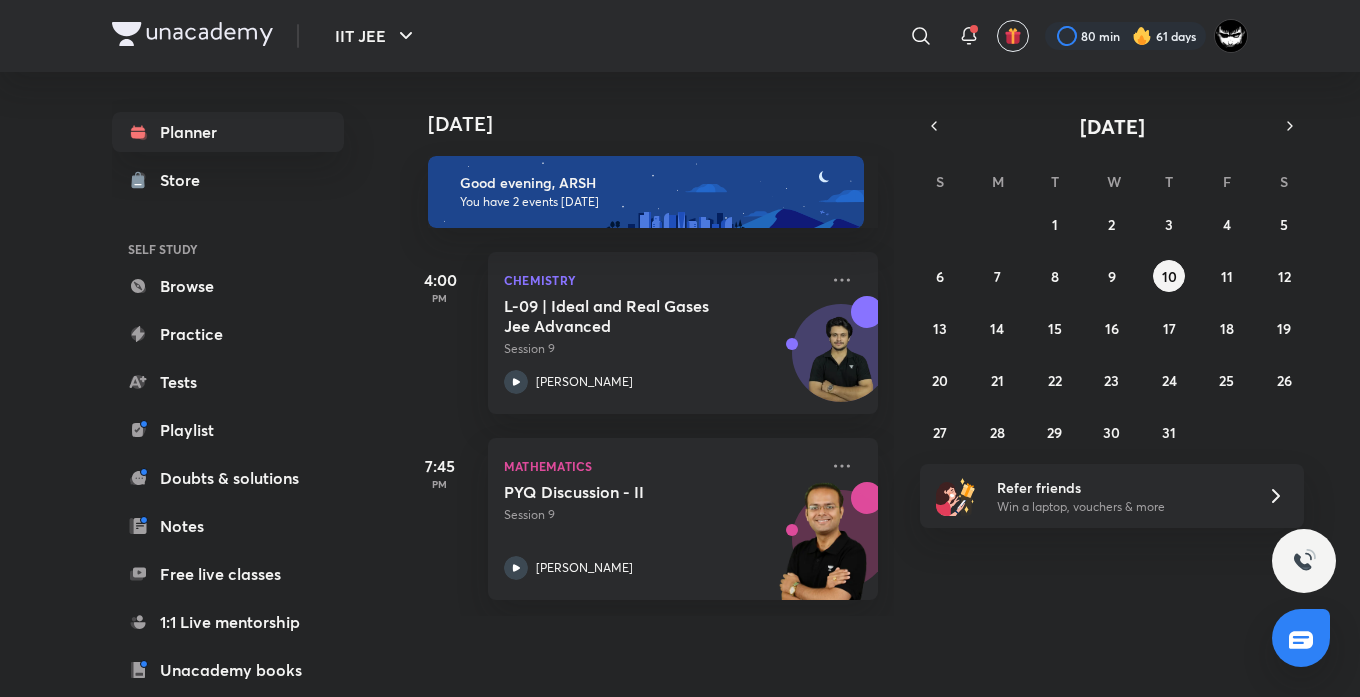 click on "Today Good evening, ARSH You have 2 events today 4:00 PM Chemistry L-09 | Ideal and Real Gases Jee Advanced Session 9 Vishal Singh 7:45 PM Mathematics PYQ Discussion - II Session 9 Vineet Loomba" at bounding box center (878, 344) 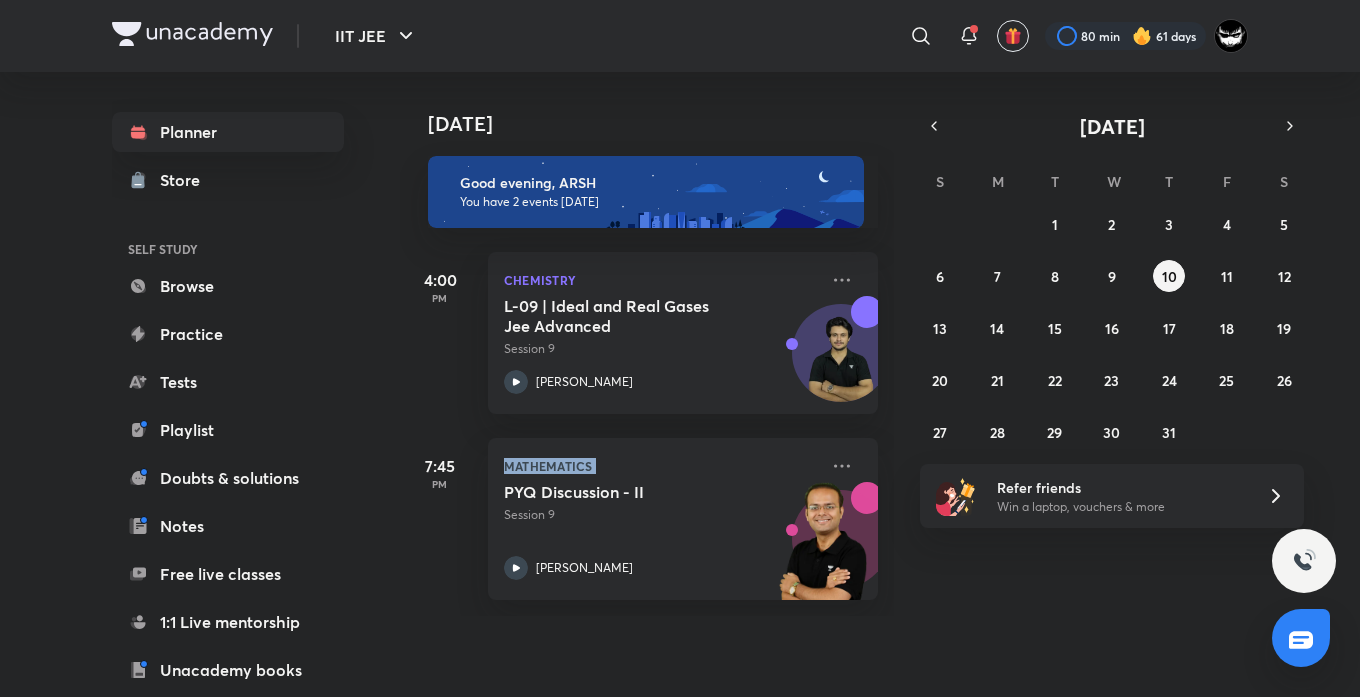 click on "Today Good evening, ARSH You have 2 events today 4:00 PM Chemistry L-09 | Ideal and Real Gases Jee Advanced Session 9 Vishal Singh 7:45 PM Mathematics PYQ Discussion - II Session 9 Vineet Loomba" at bounding box center (878, 344) 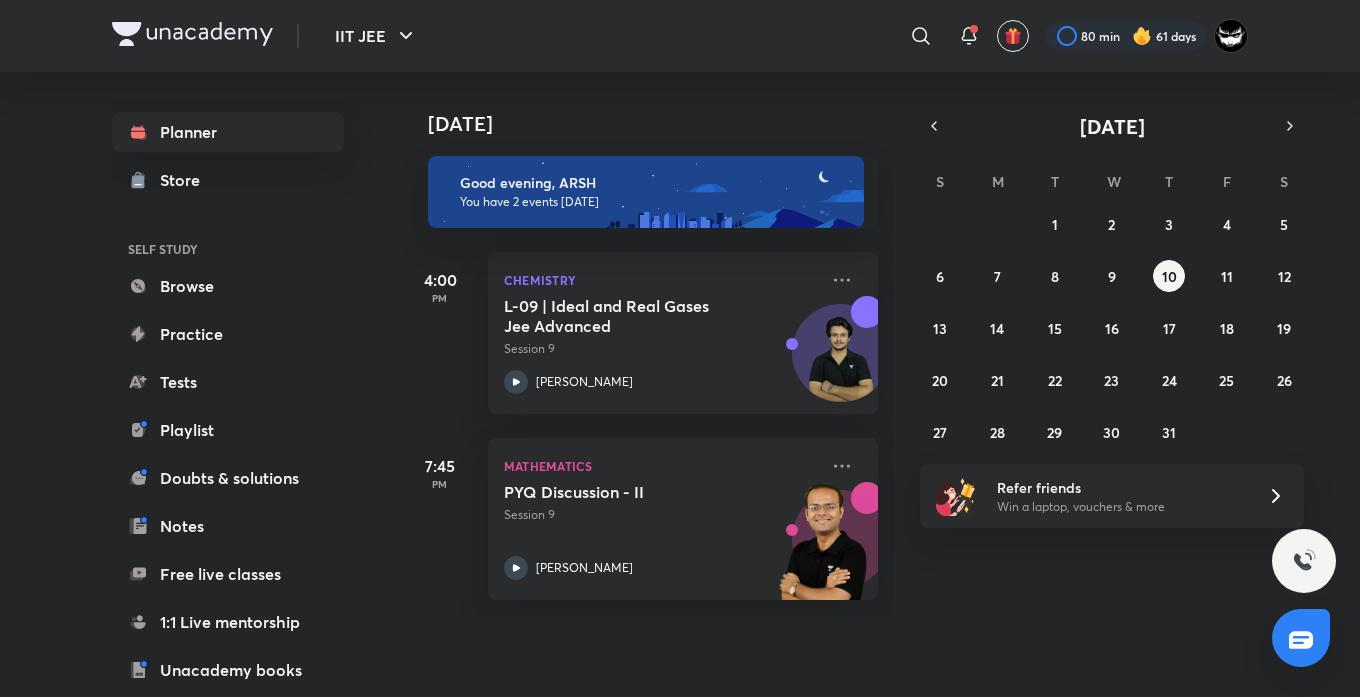click on "Today Good evening, ARSH You have 2 events today 4:00 PM Chemistry L-09 | Ideal and Real Gases Jee Advanced Session 9 Vishal Singh 7:45 PM Mathematics PYQ Discussion - II Session 9 Vineet Loomba" at bounding box center (878, 344) 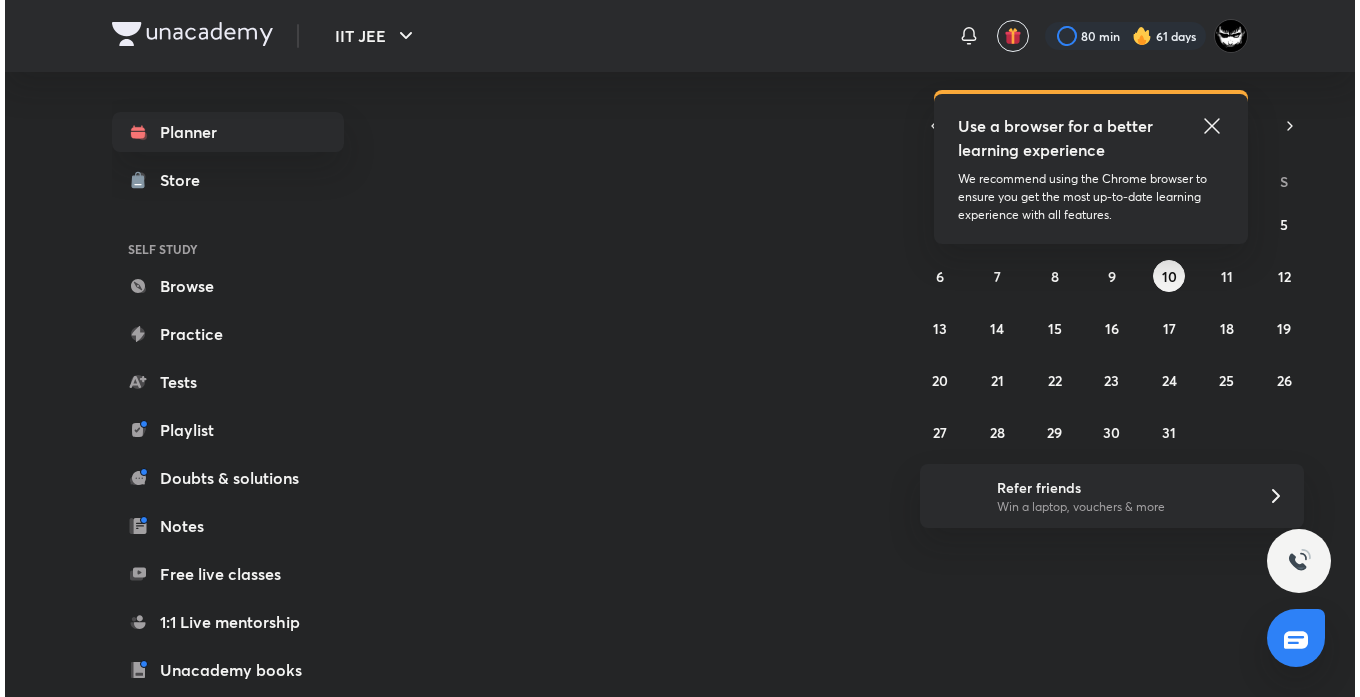 scroll, scrollTop: 0, scrollLeft: 0, axis: both 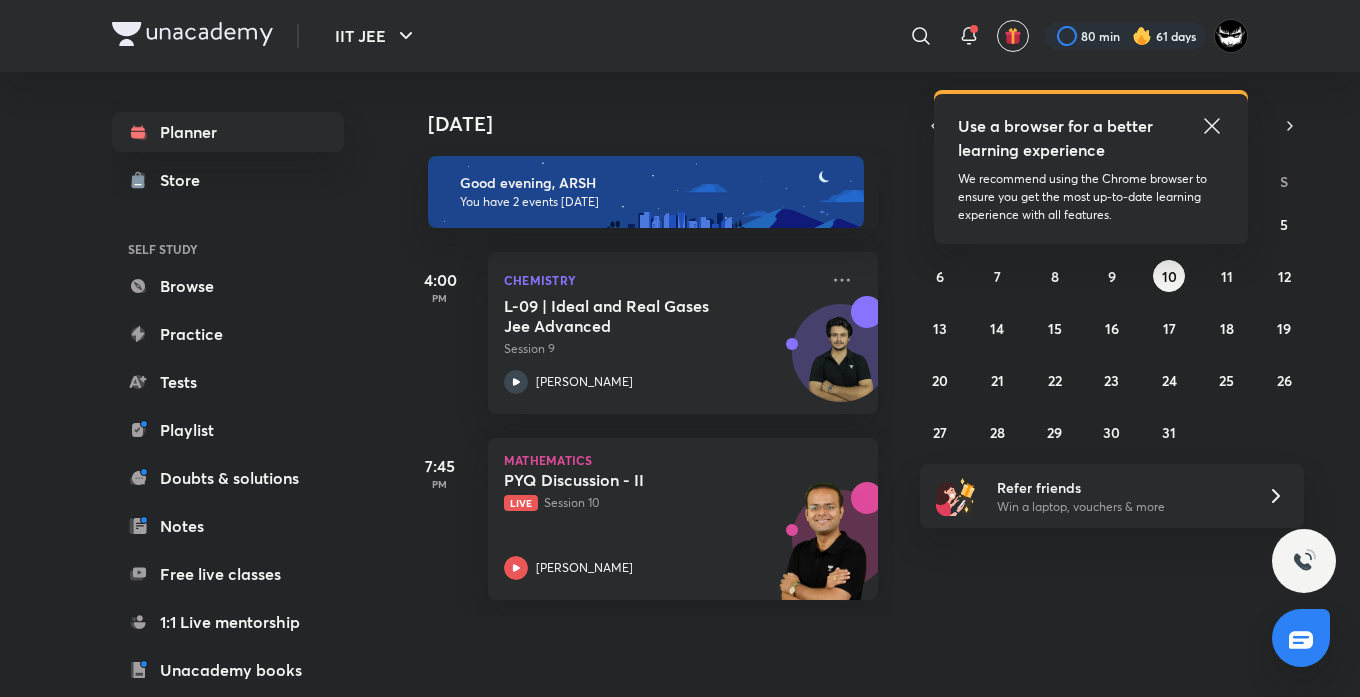 click on "Use a browser for a better learning experience We recommend using the Chrome browser to ensure you get the most up-to-date learning experience with all features." at bounding box center [1091, 169] 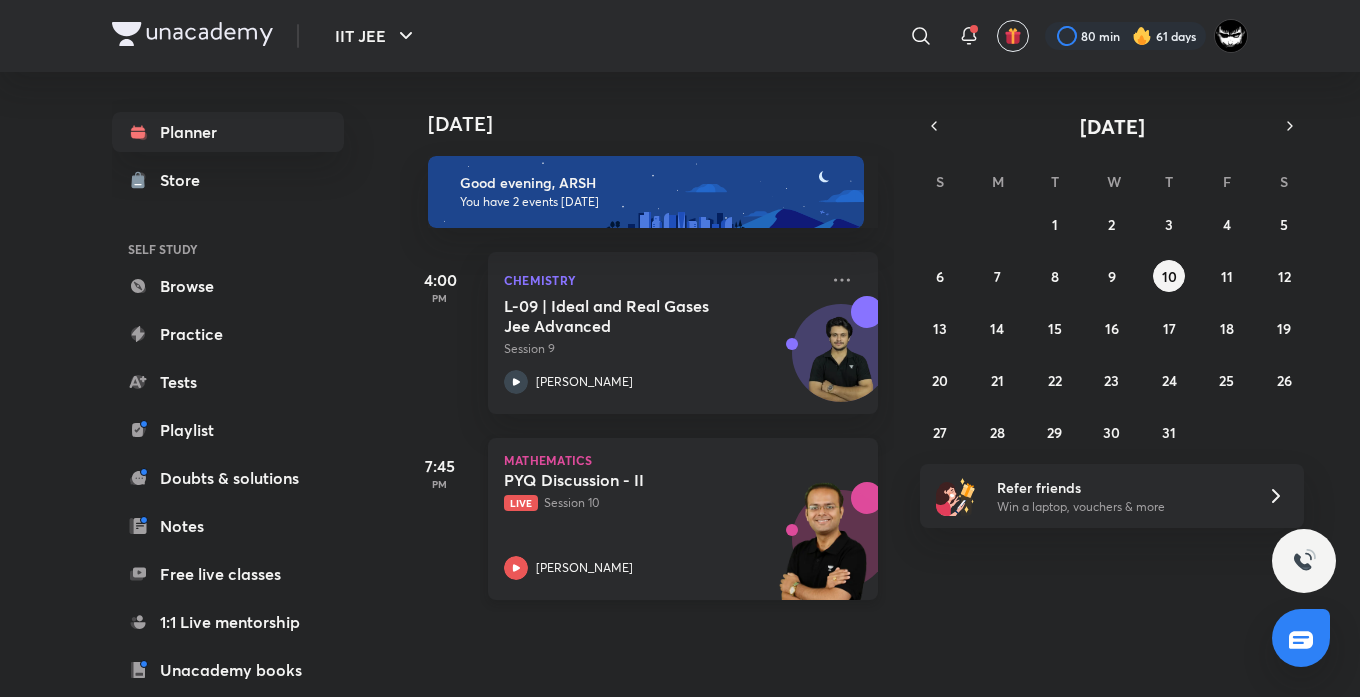 click on "PYQ Discussion - II Live Session 10 Vineet Loomba" at bounding box center [661, 525] 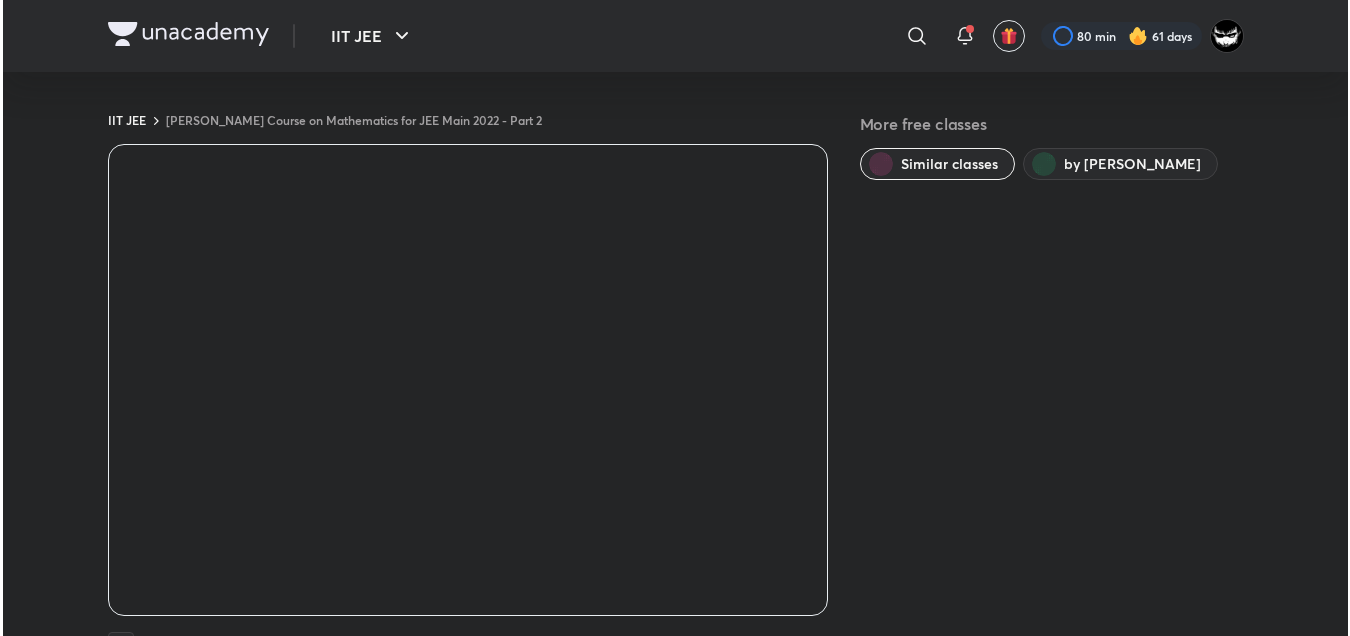 scroll, scrollTop: 0, scrollLeft: 0, axis: both 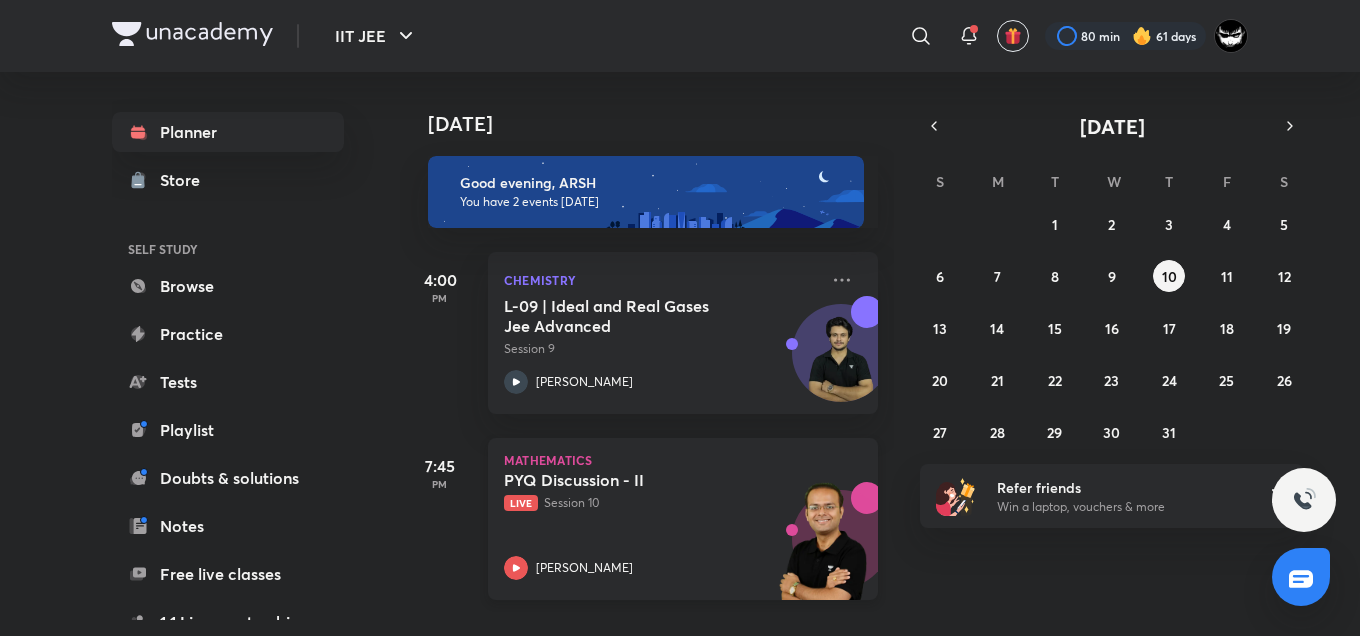 click on "Live Session 10" at bounding box center [661, 503] 